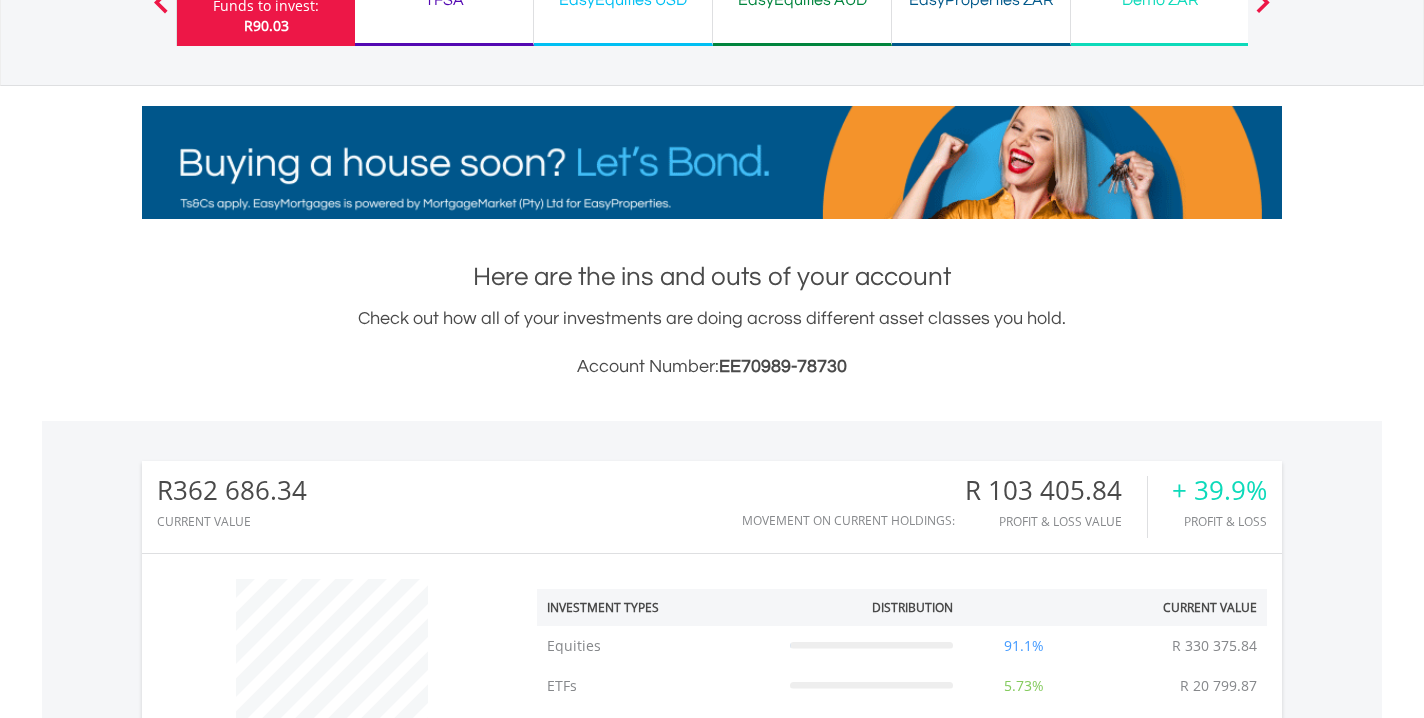 scroll, scrollTop: 199, scrollLeft: 0, axis: vertical 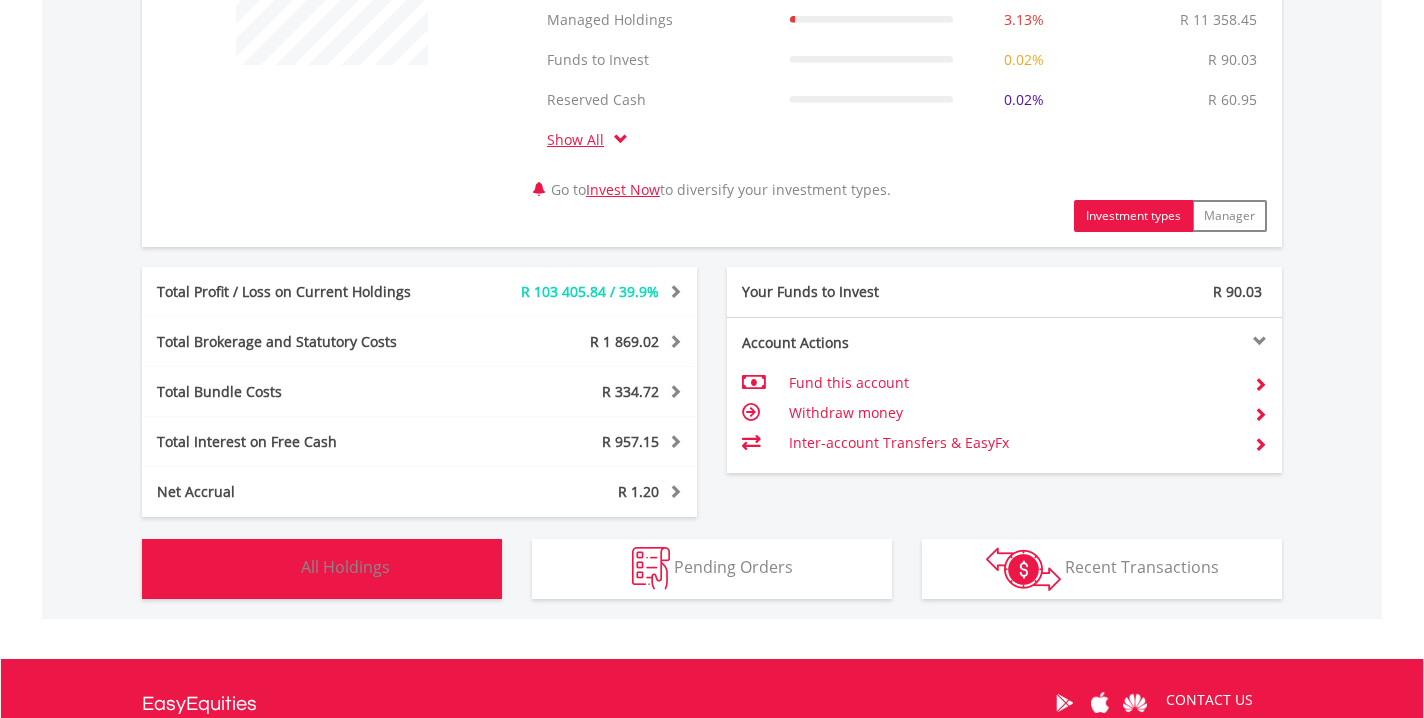 click on "Holdings
All Holdings" at bounding box center (322, 569) 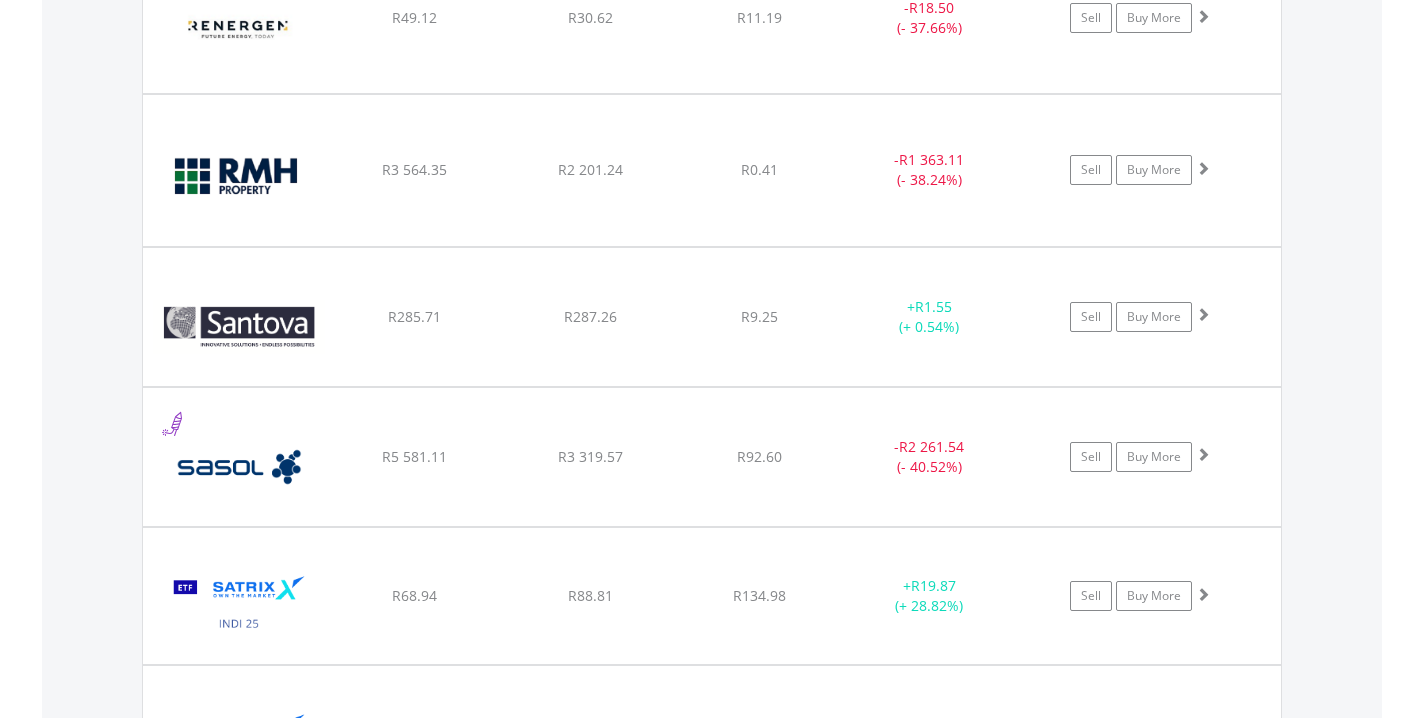 scroll, scrollTop: 10121, scrollLeft: 0, axis: vertical 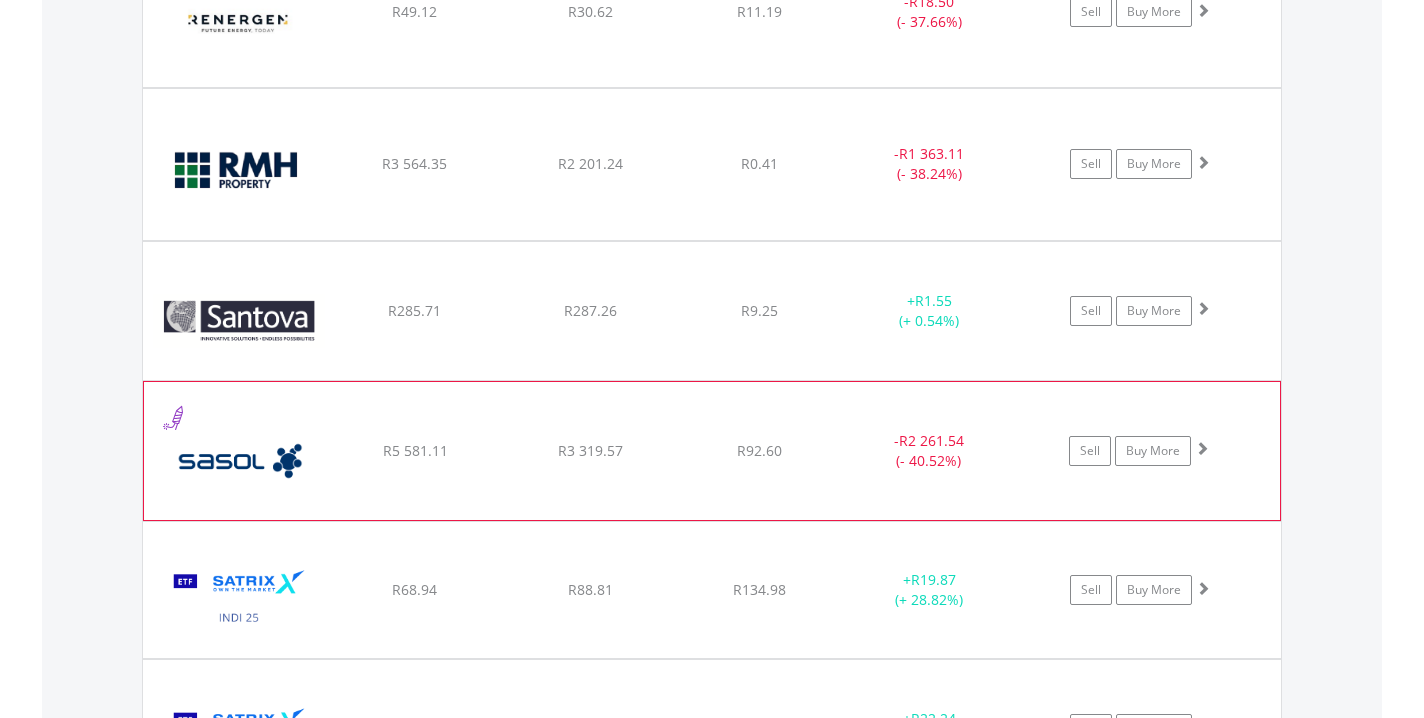 click at bounding box center (1202, 448) 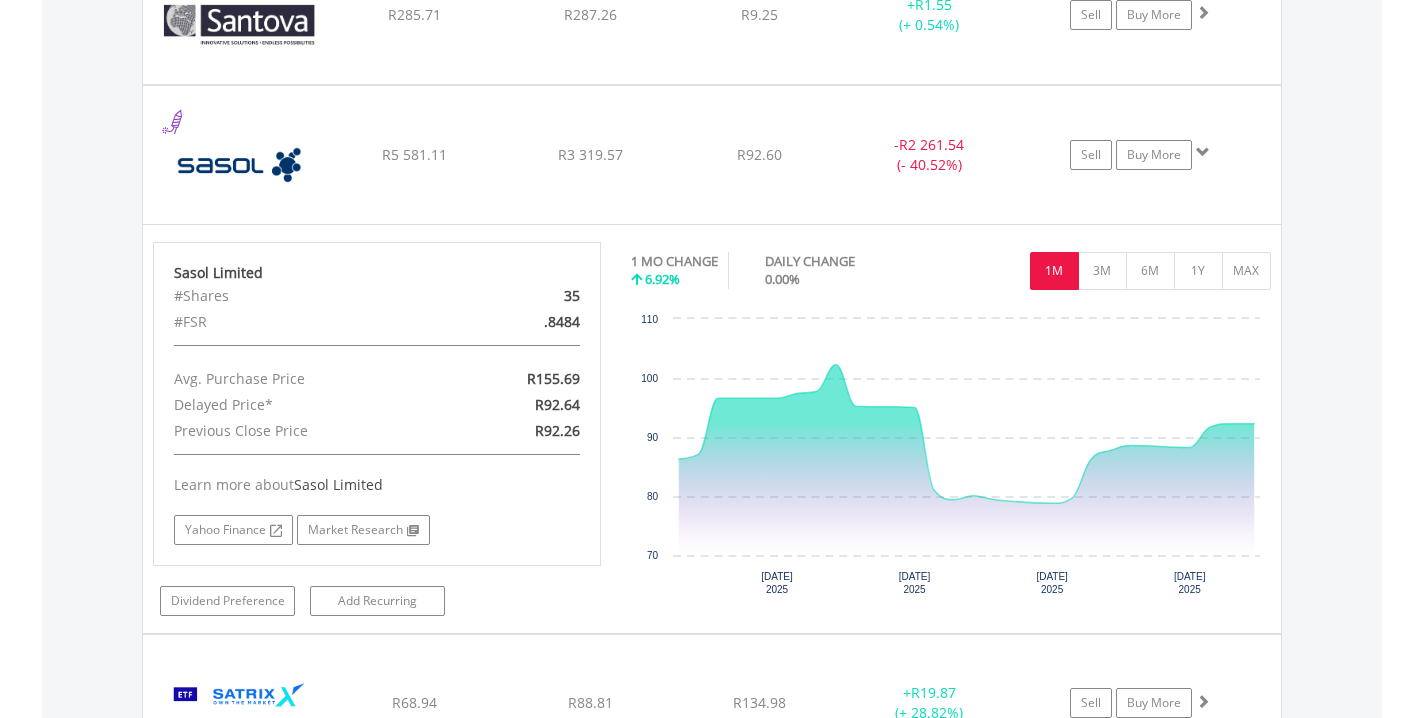 scroll, scrollTop: 10421, scrollLeft: 0, axis: vertical 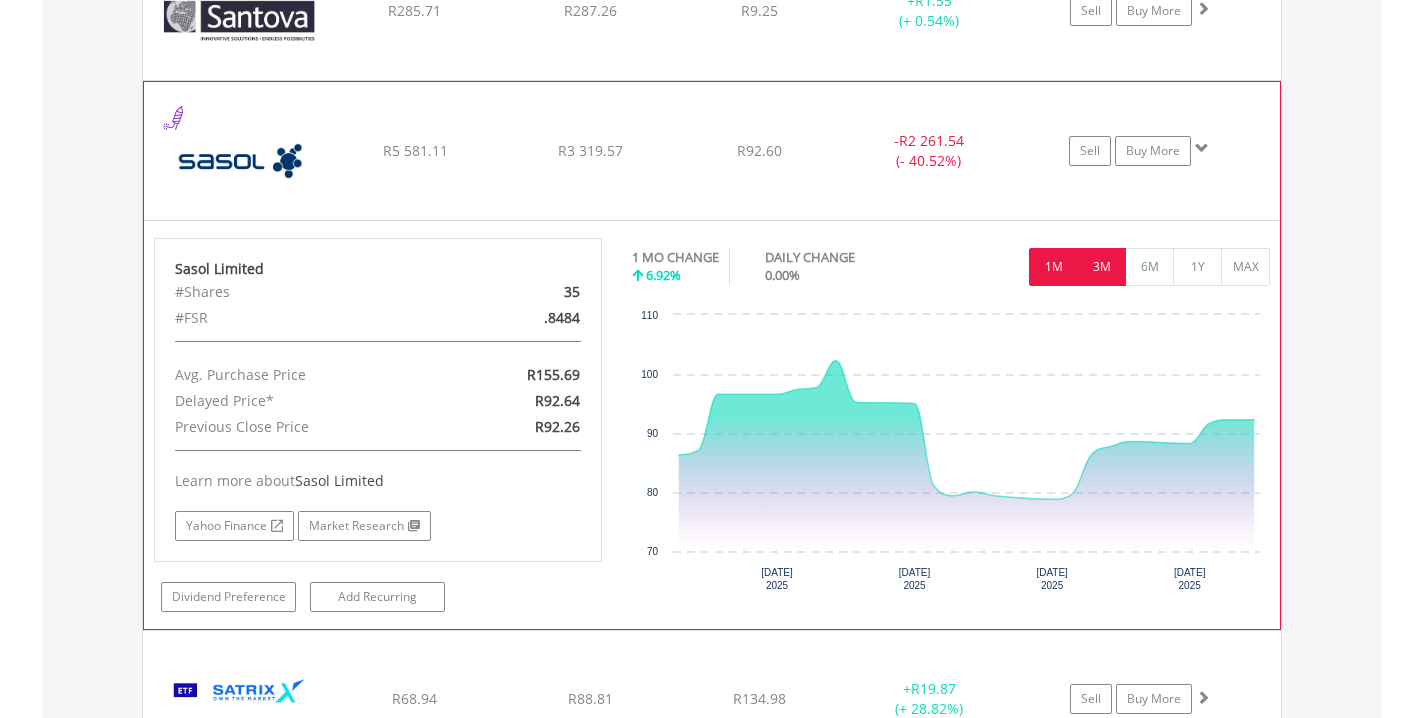 click on "3M" at bounding box center (1101, 267) 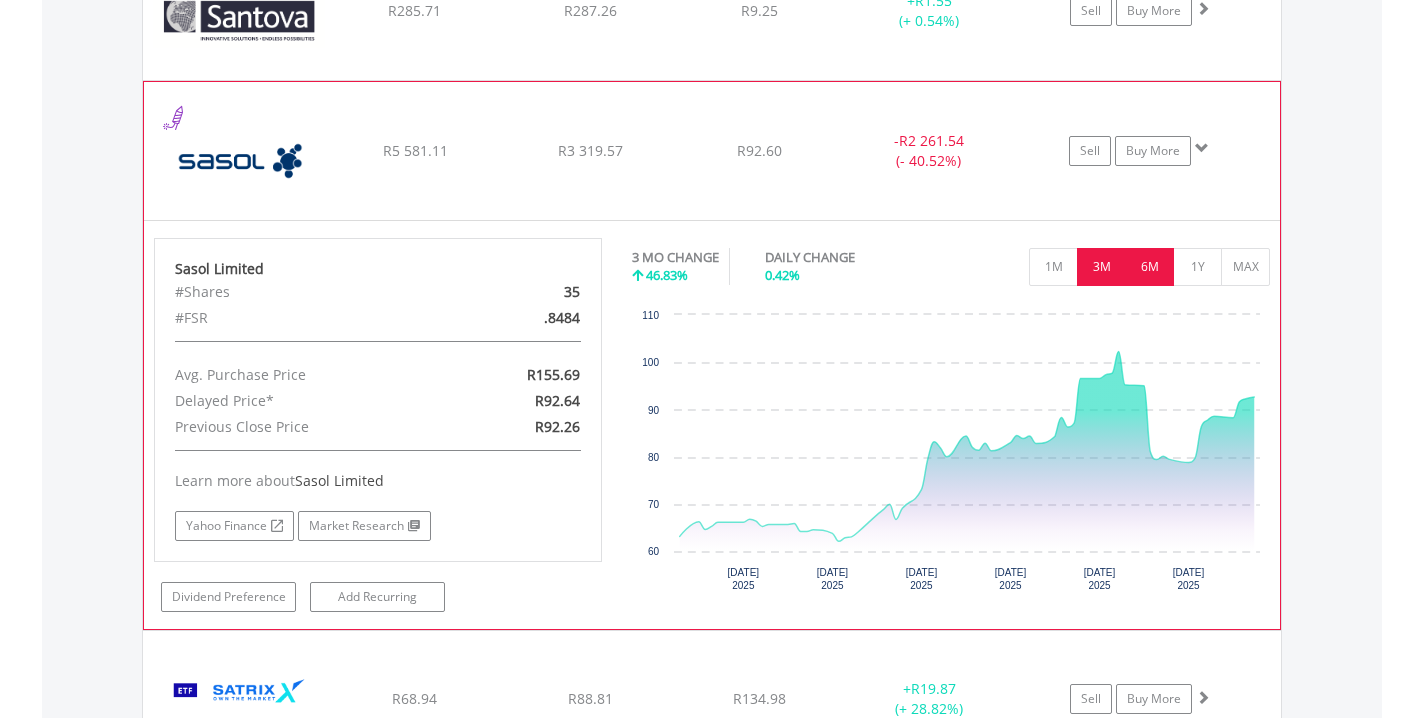 click on "6M" at bounding box center (1149, 267) 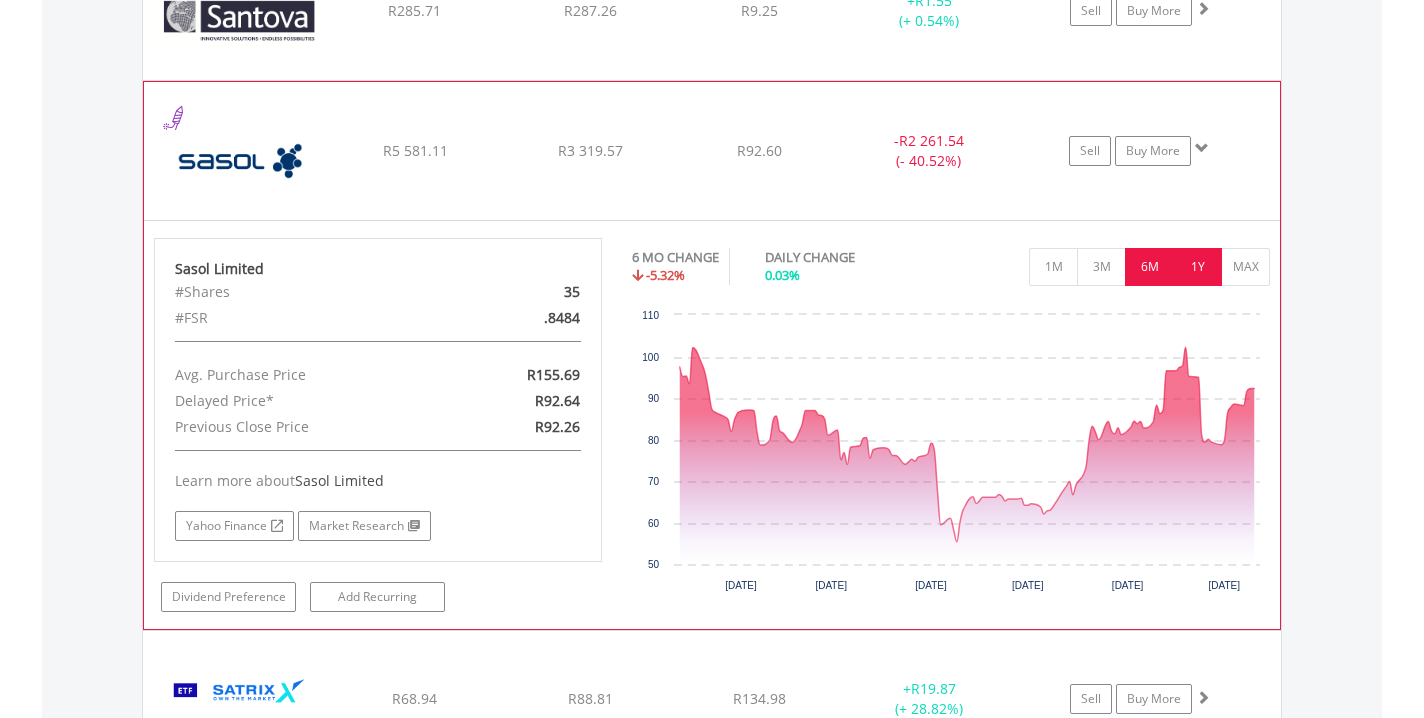 click on "1Y" at bounding box center [1197, 267] 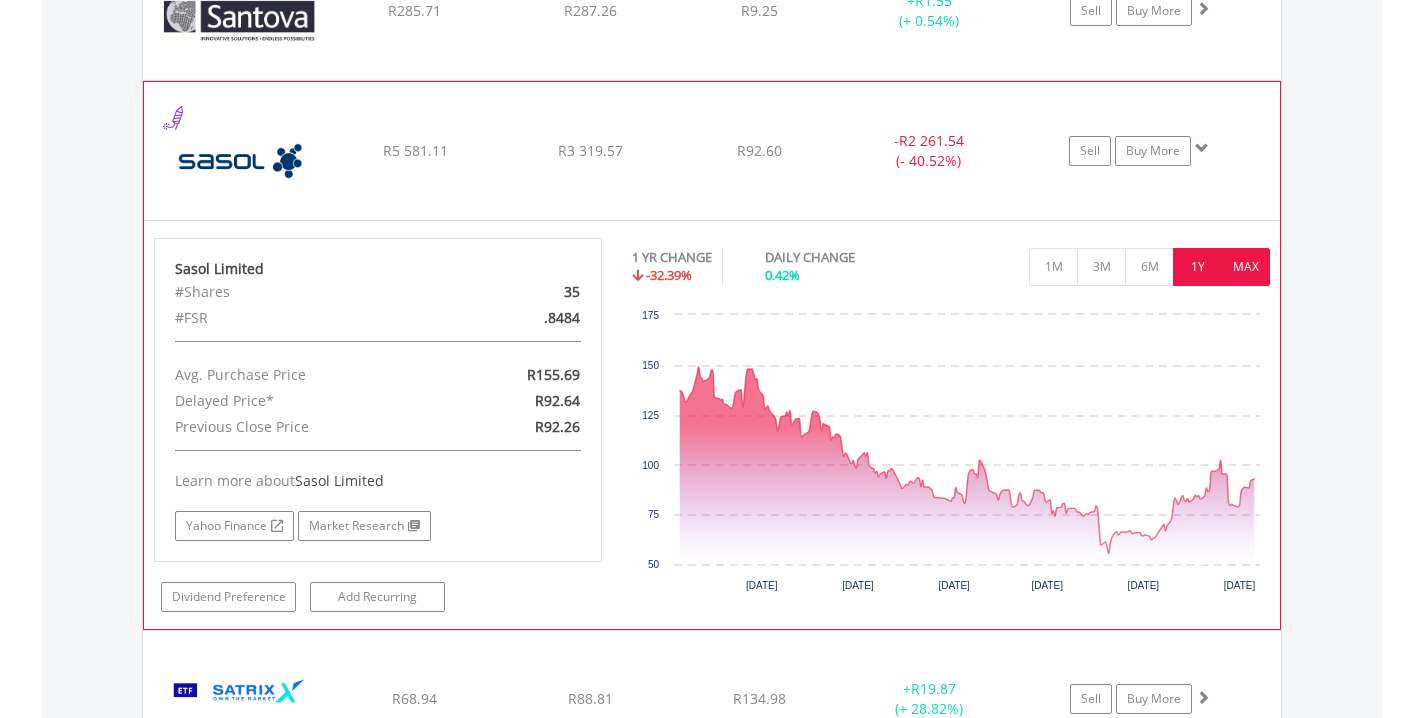 click on "MAX" at bounding box center (1245, 267) 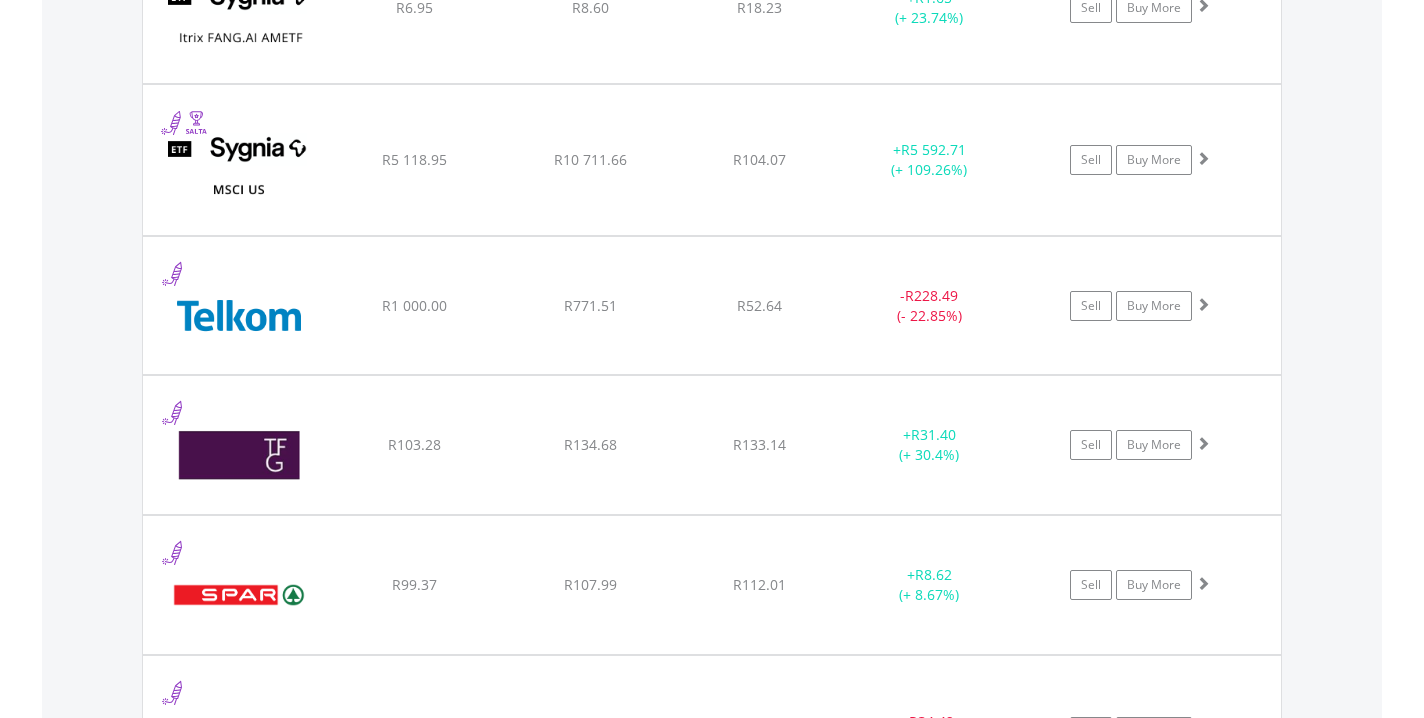 scroll, scrollTop: 12514, scrollLeft: 0, axis: vertical 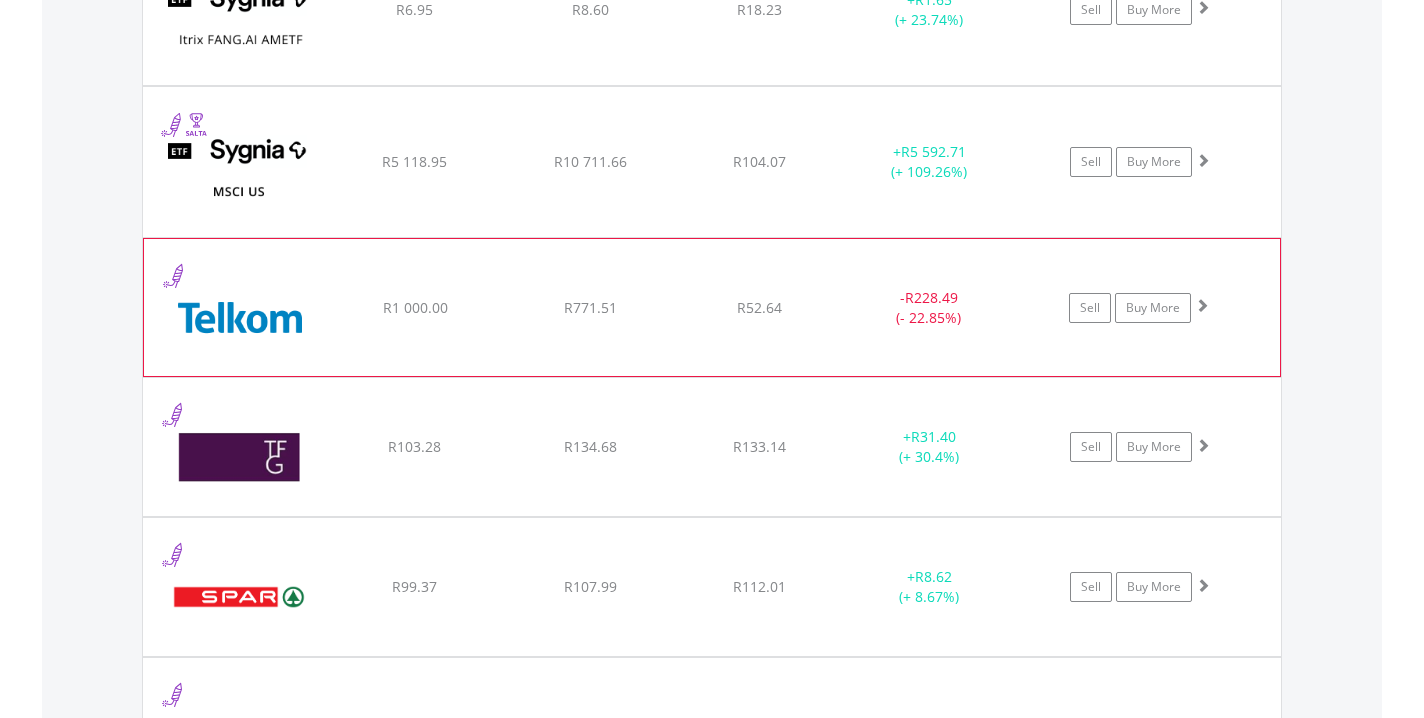 click at bounding box center (1202, 305) 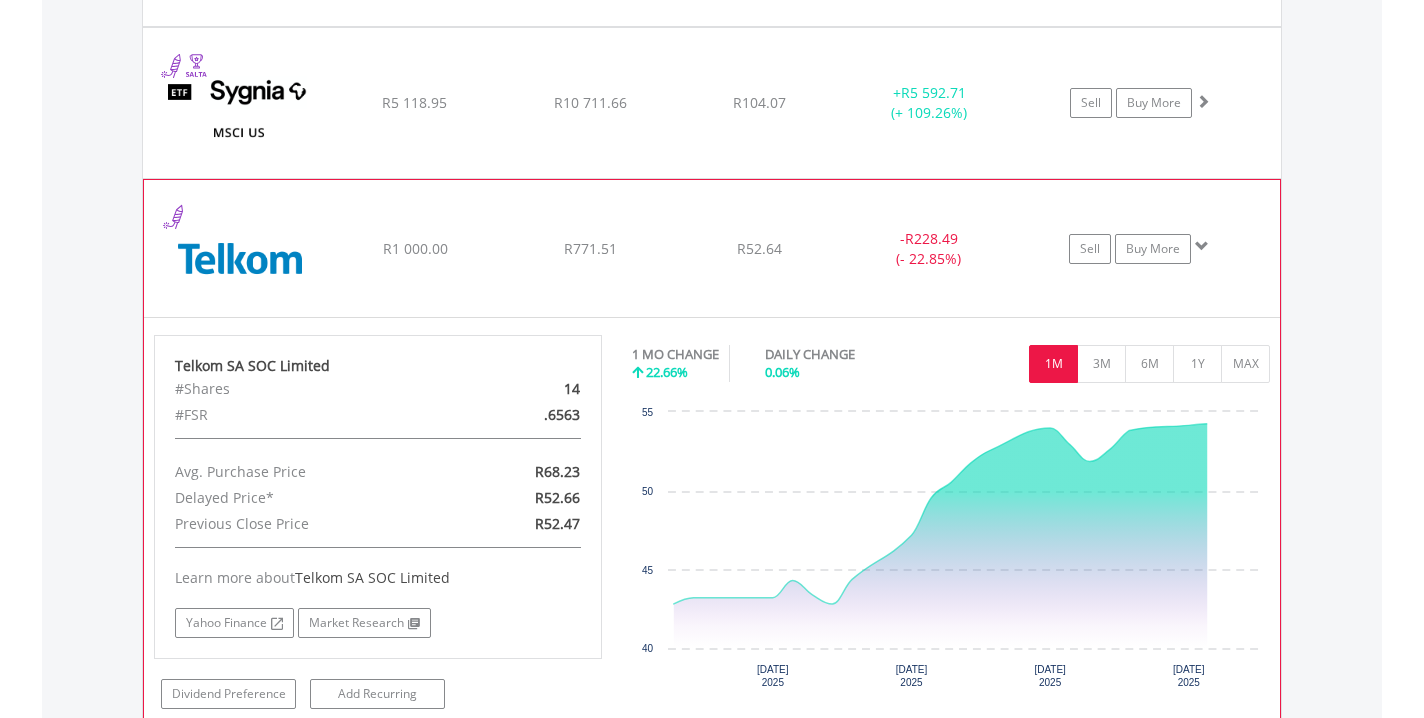 scroll, scrollTop: 12575, scrollLeft: 0, axis: vertical 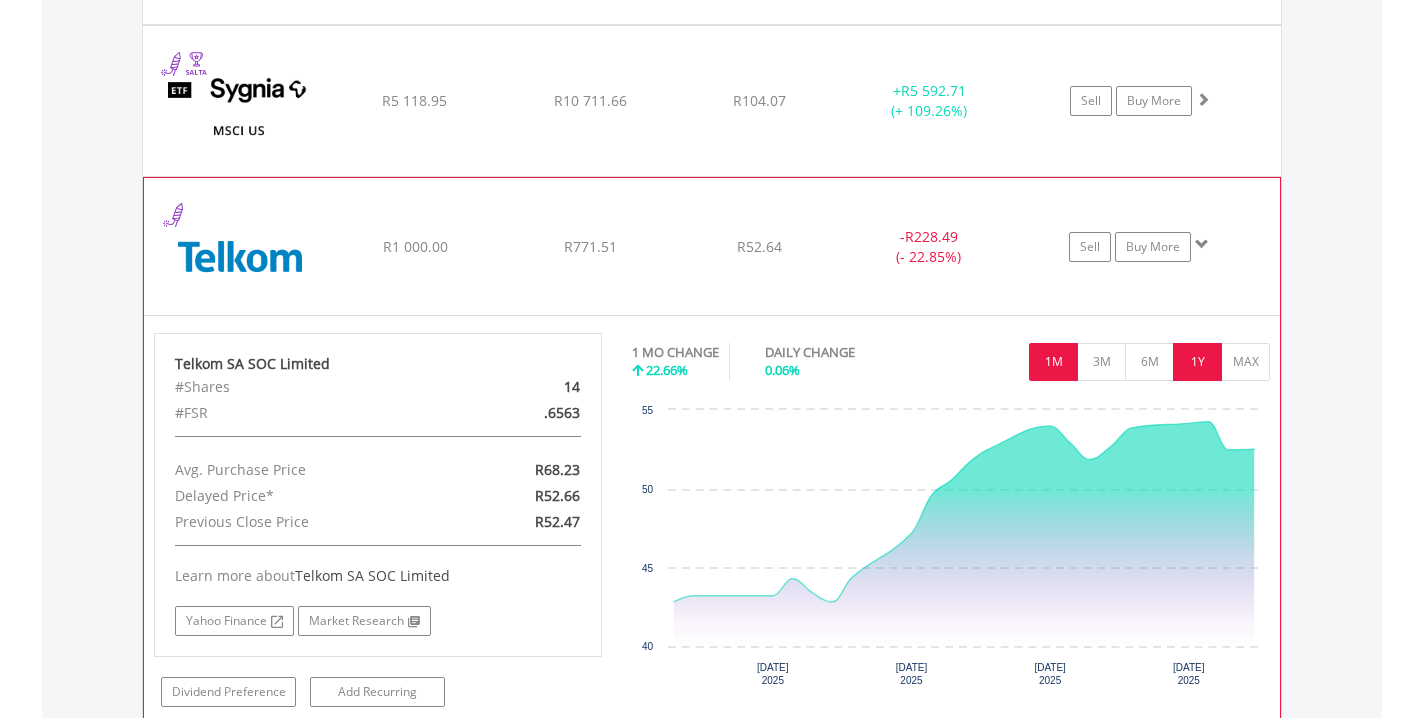 click on "1Y" at bounding box center (1197, 362) 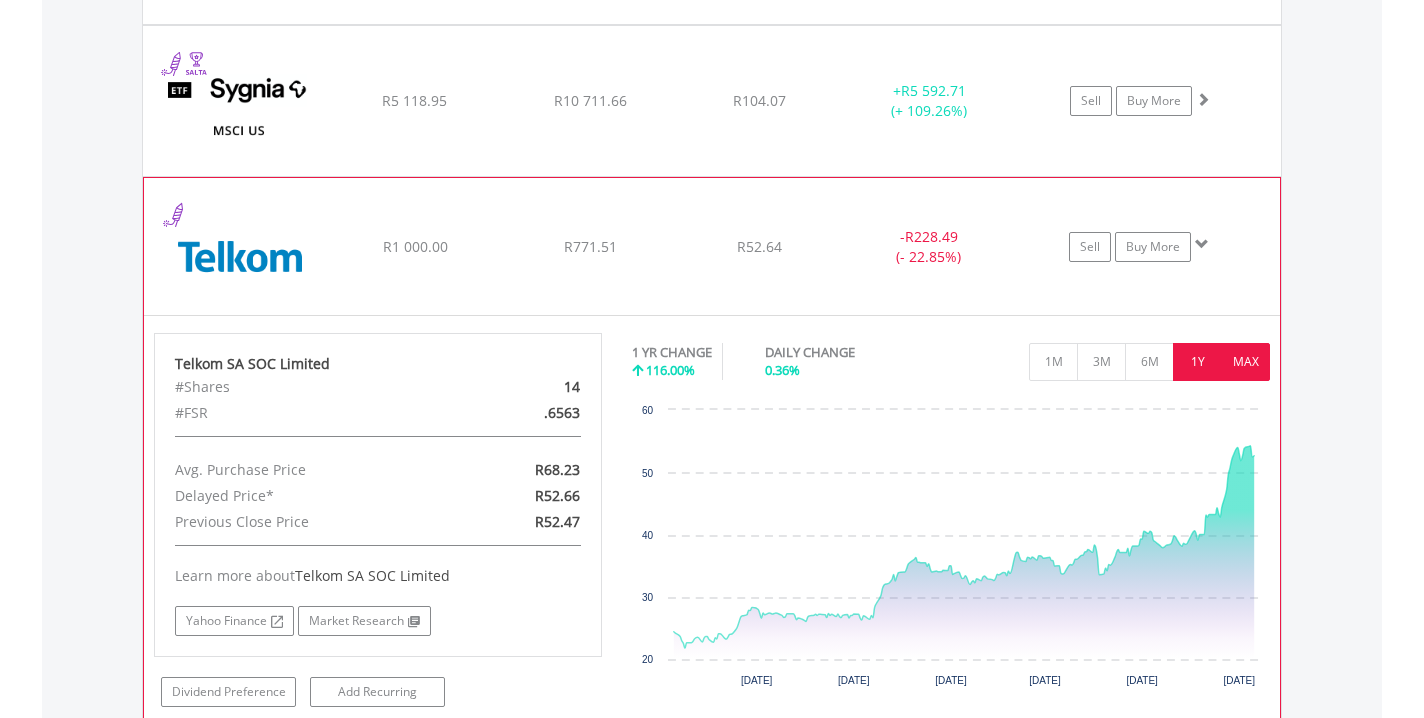 click on "MAX" at bounding box center (1245, 362) 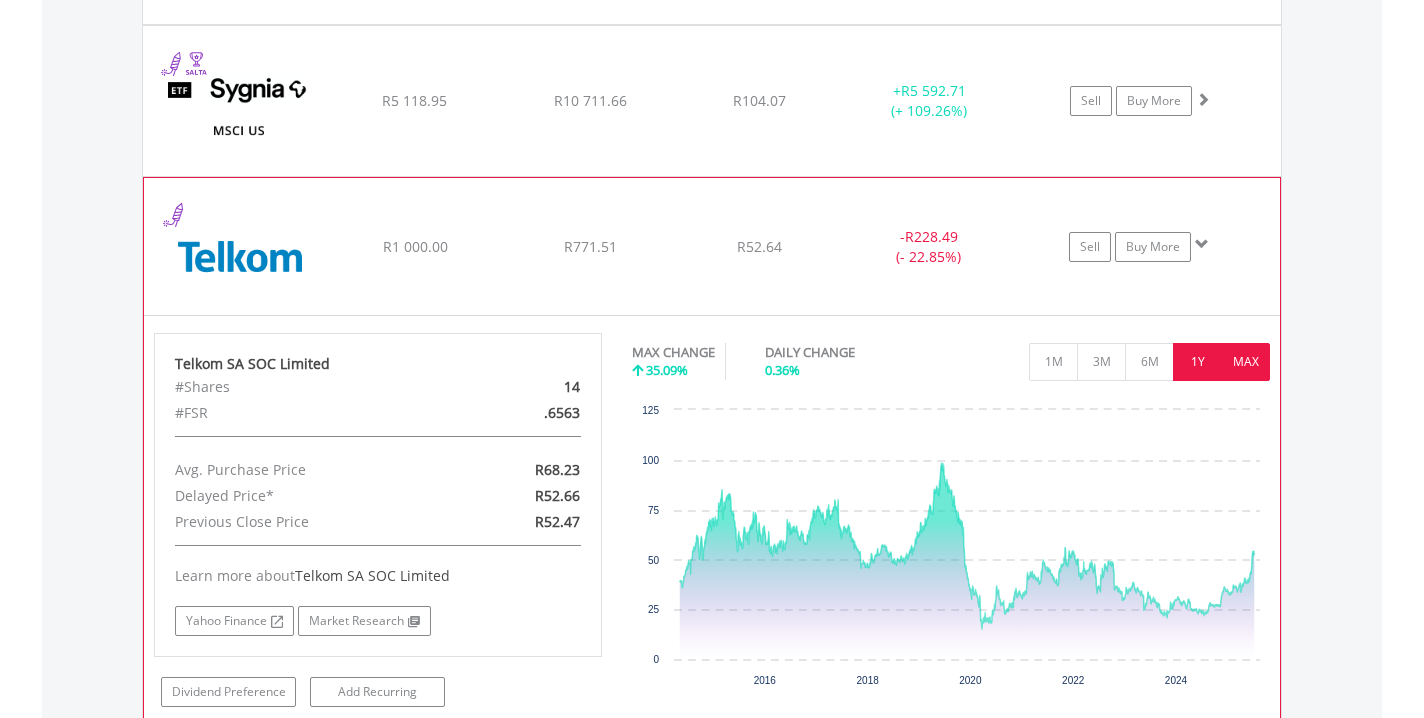 click on "1Y" at bounding box center [1197, 362] 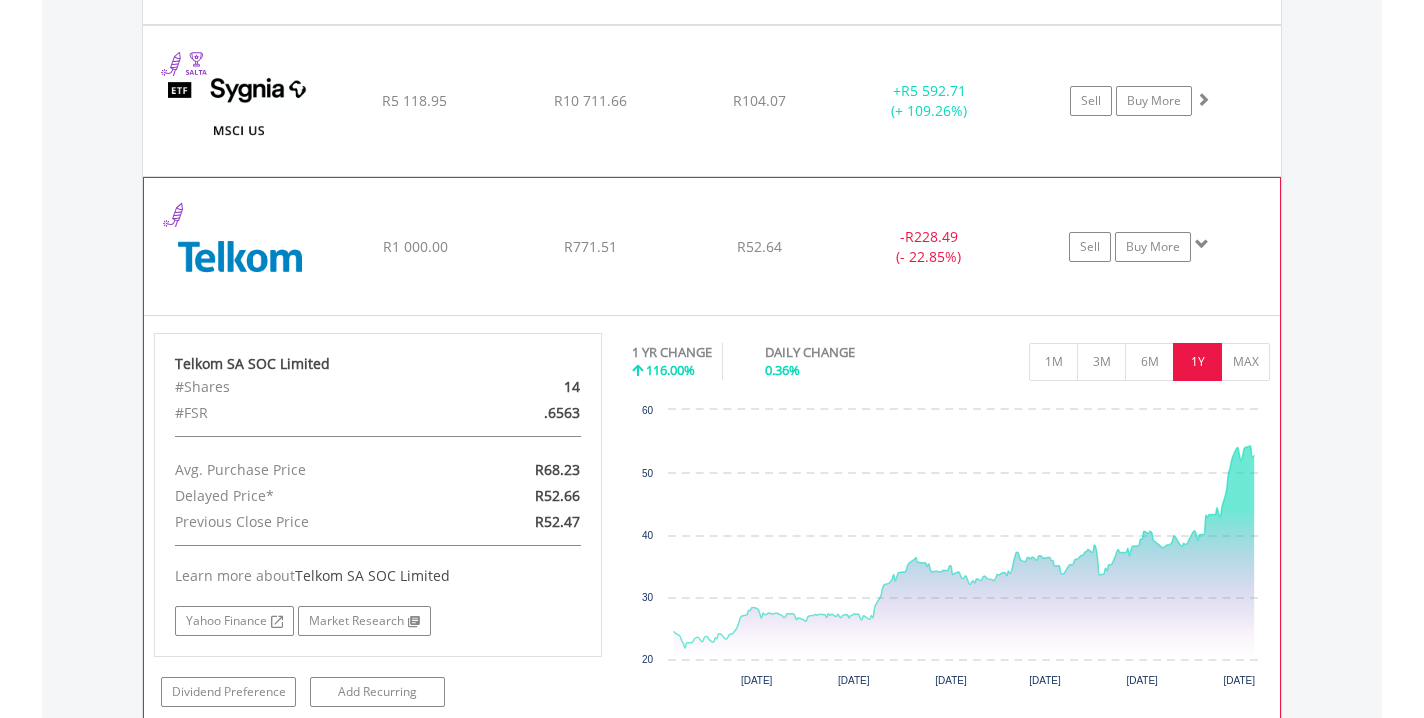 click at bounding box center [1202, 244] 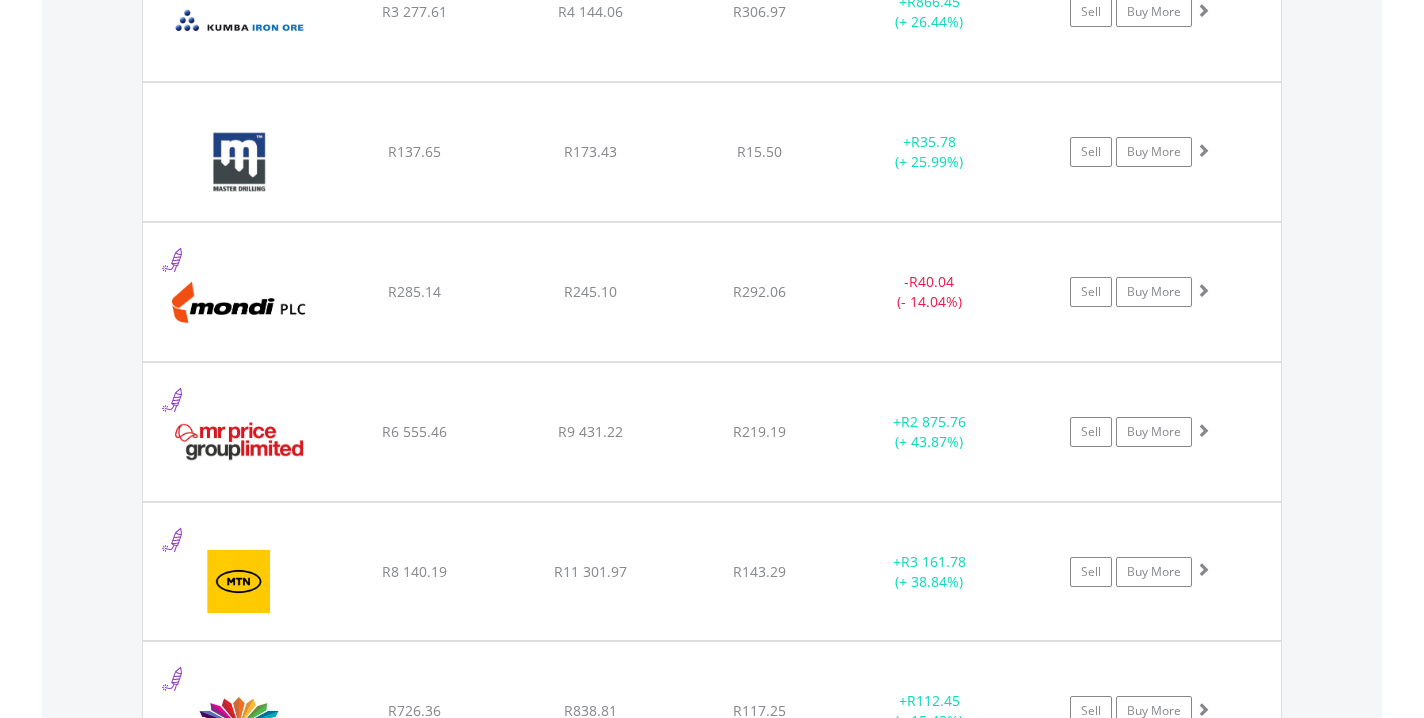 scroll, scrollTop: 6965, scrollLeft: 0, axis: vertical 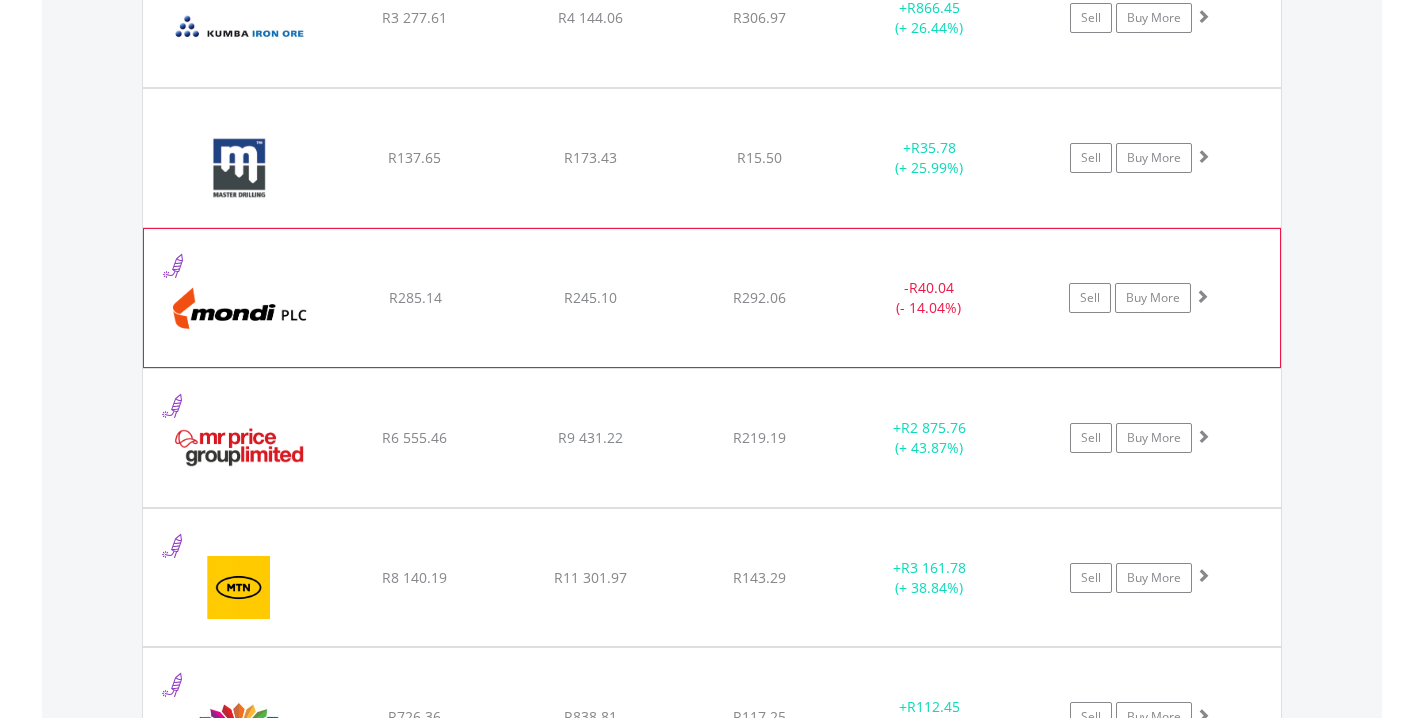click at bounding box center [1202, 296] 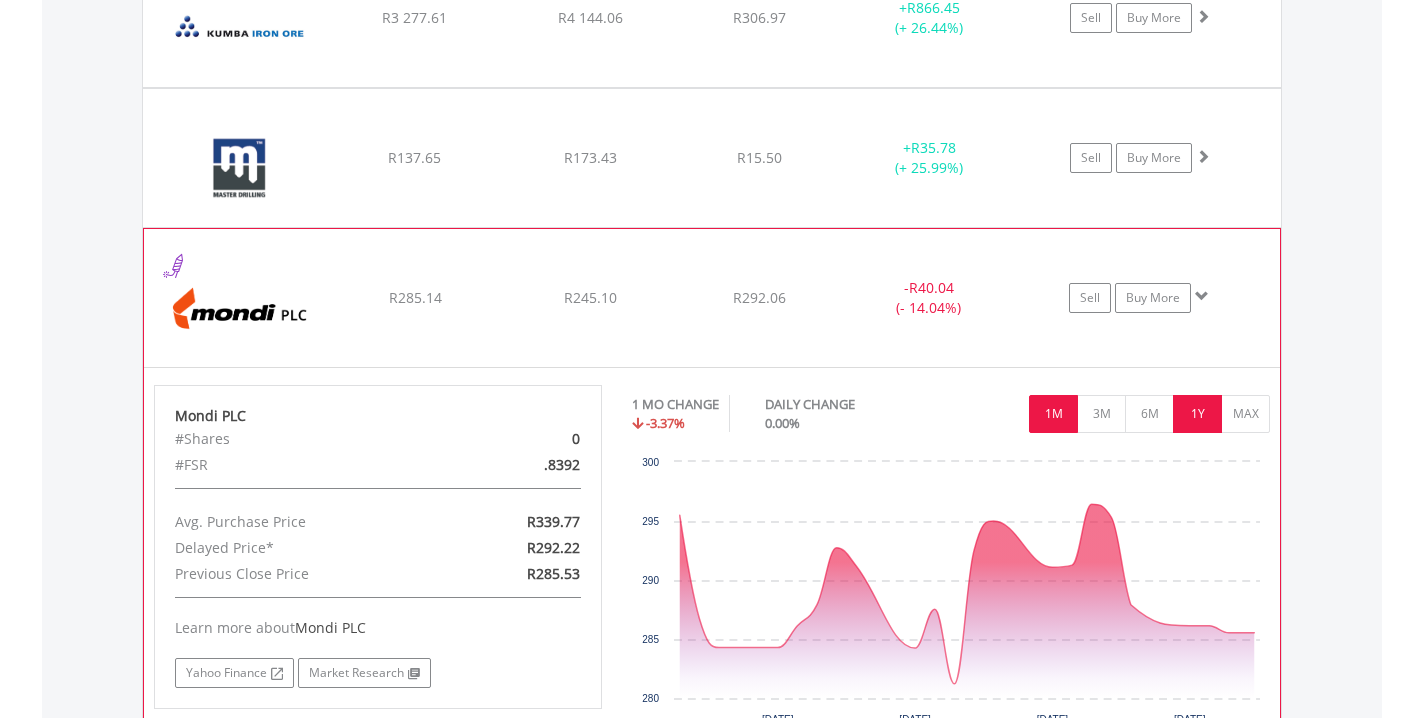 click on "1Y" at bounding box center (1197, 414) 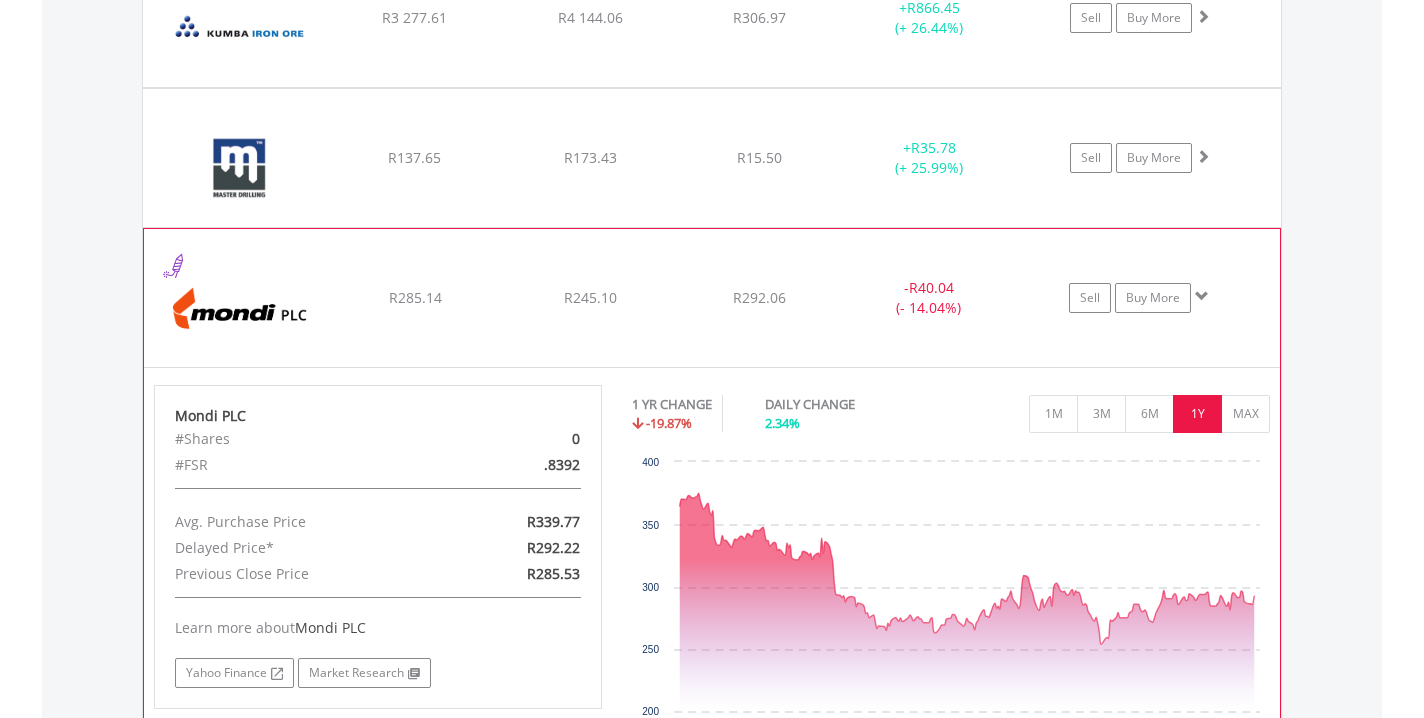 click at bounding box center [1202, 296] 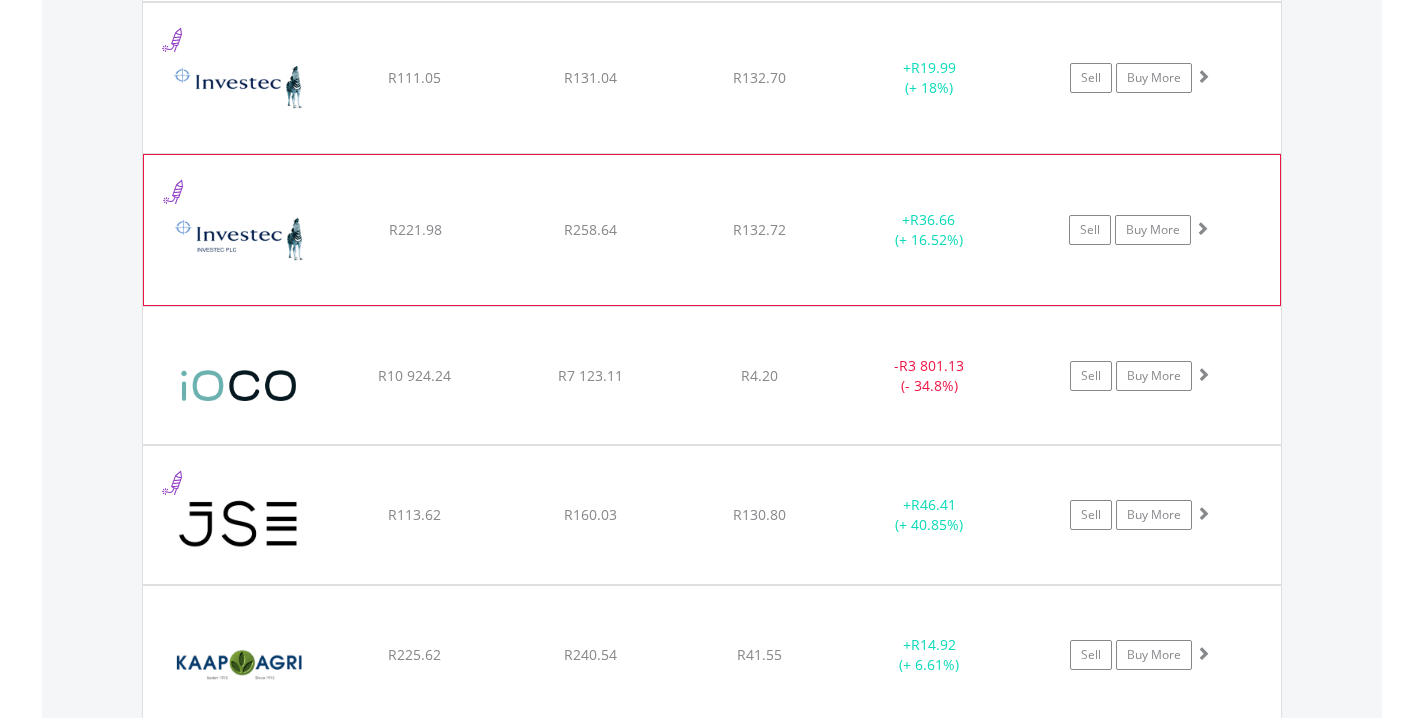 scroll, scrollTop: 6033, scrollLeft: 0, axis: vertical 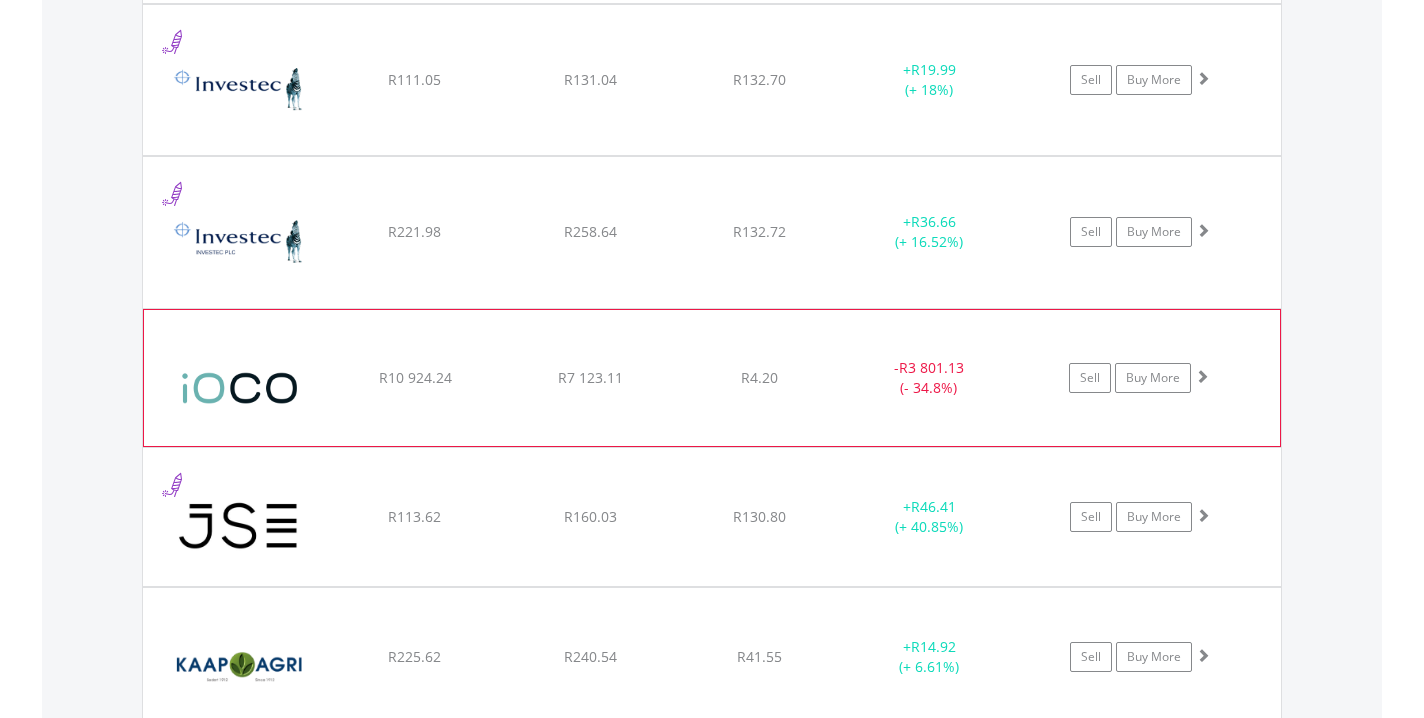 click on "Sell
Buy More" at bounding box center (1150, -4303) 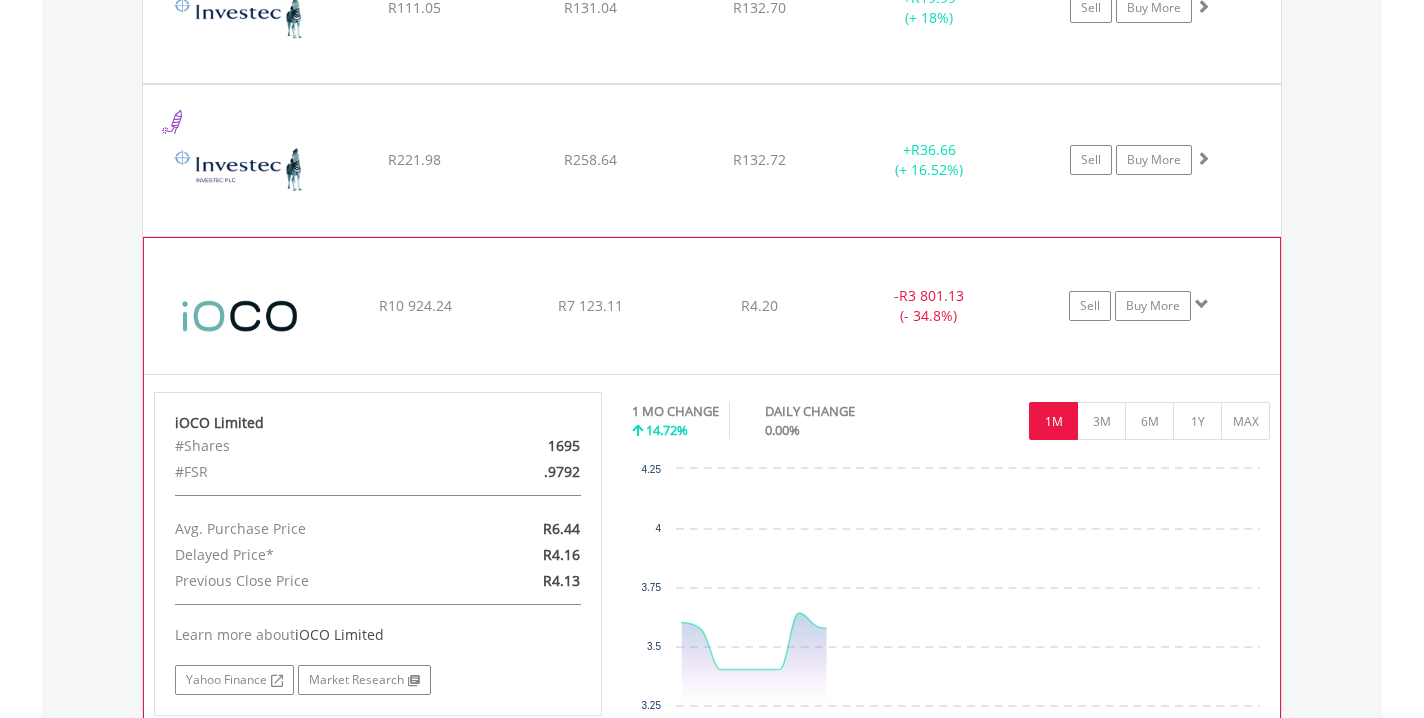scroll, scrollTop: 6109, scrollLeft: 0, axis: vertical 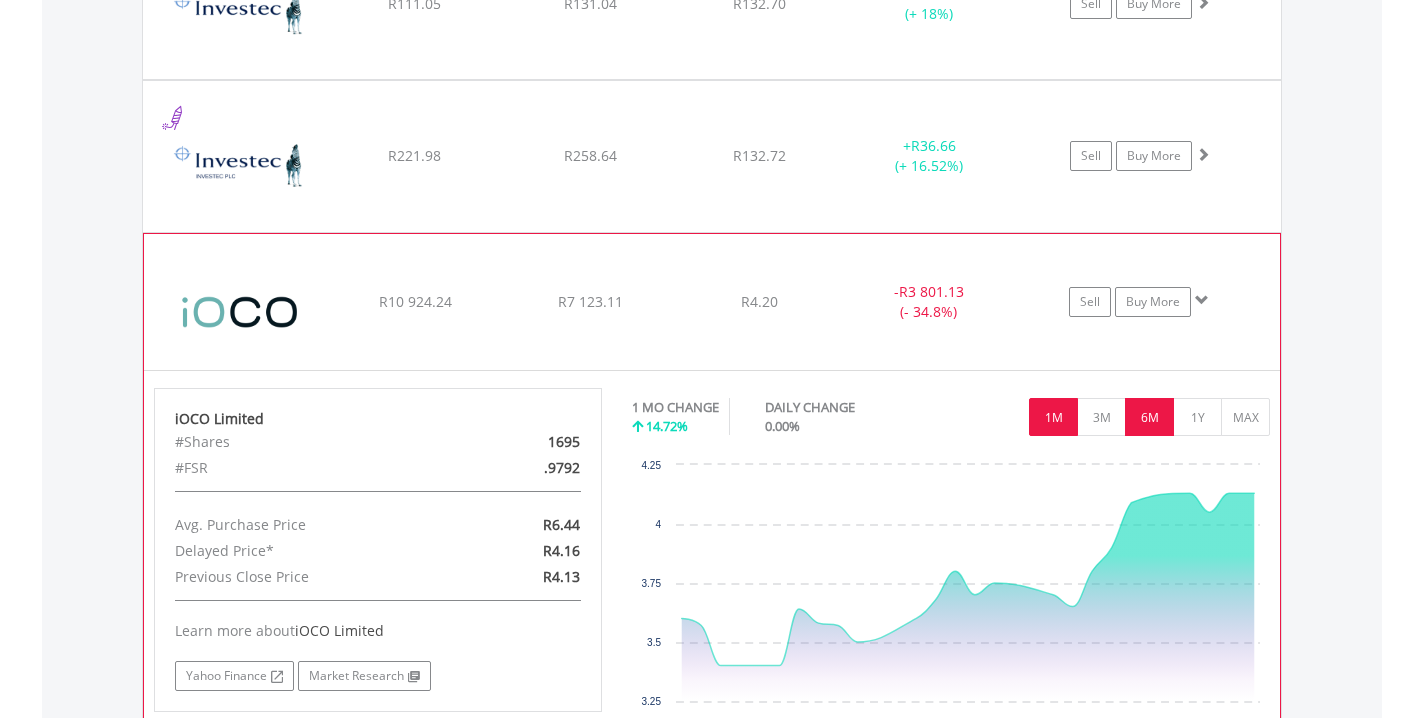 click on "6M" at bounding box center [1149, 417] 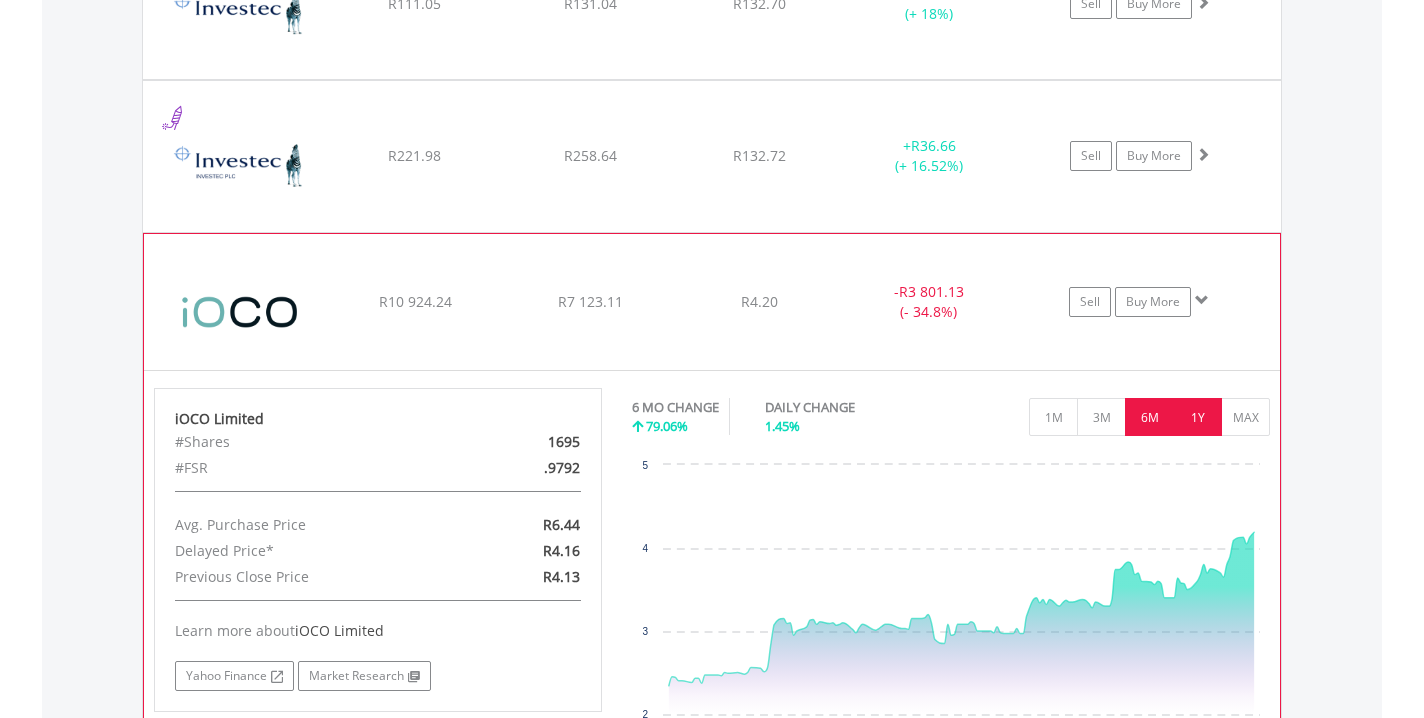 click on "1Y" at bounding box center (1197, 417) 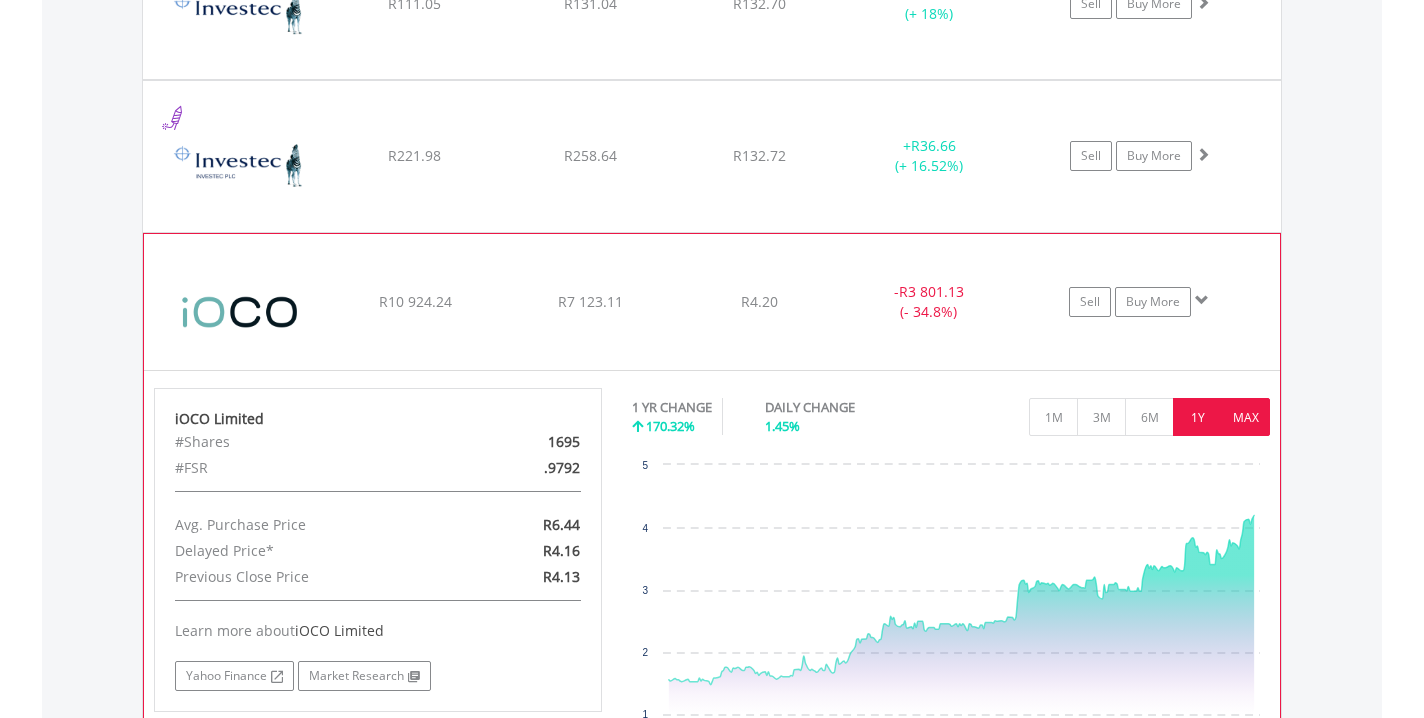 click on "MAX" at bounding box center (1245, 417) 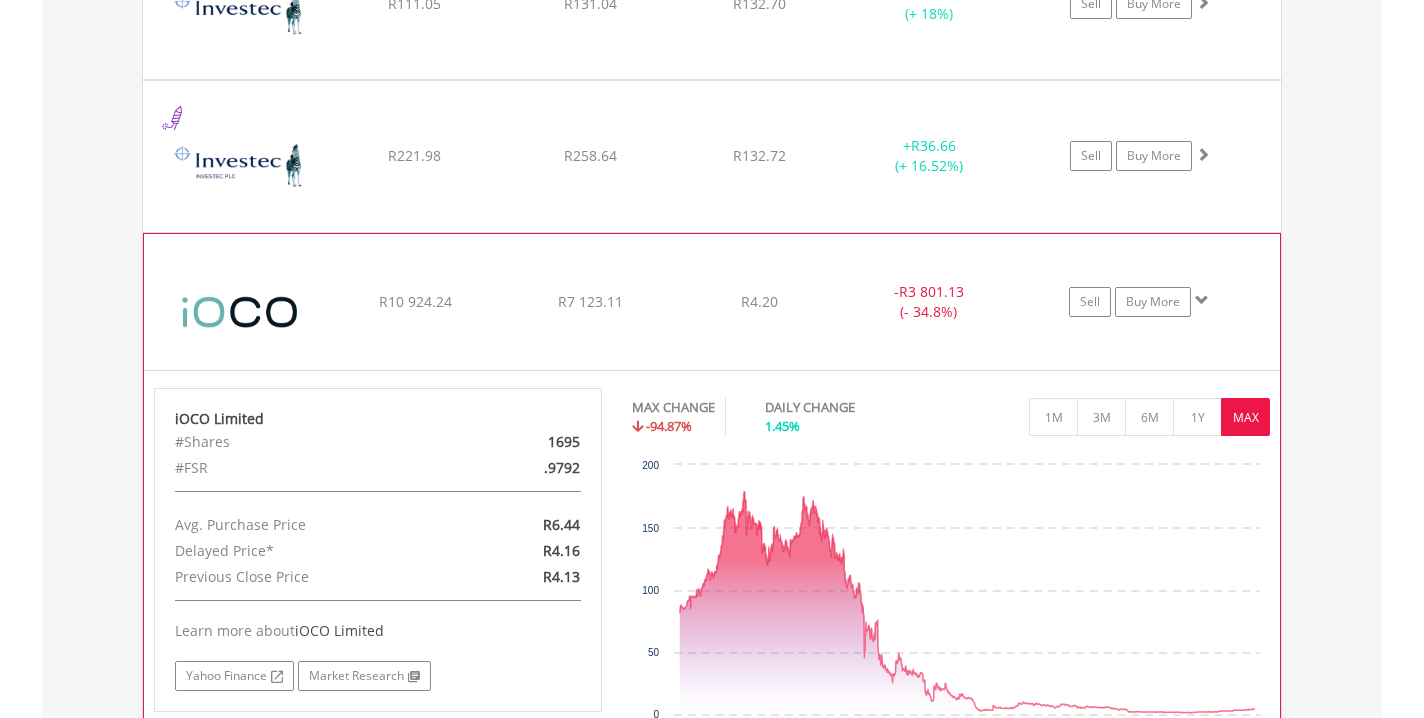 click at bounding box center (1202, 300) 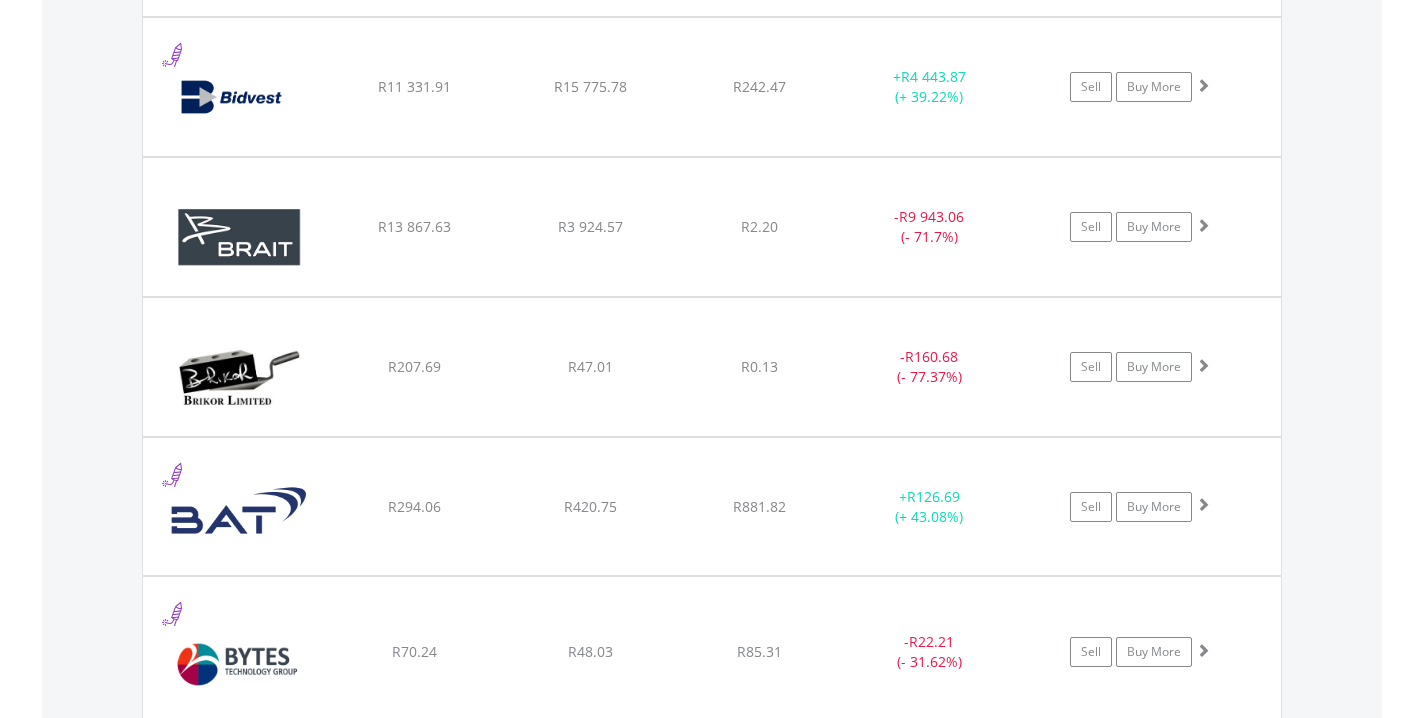 scroll, scrollTop: 3334, scrollLeft: 0, axis: vertical 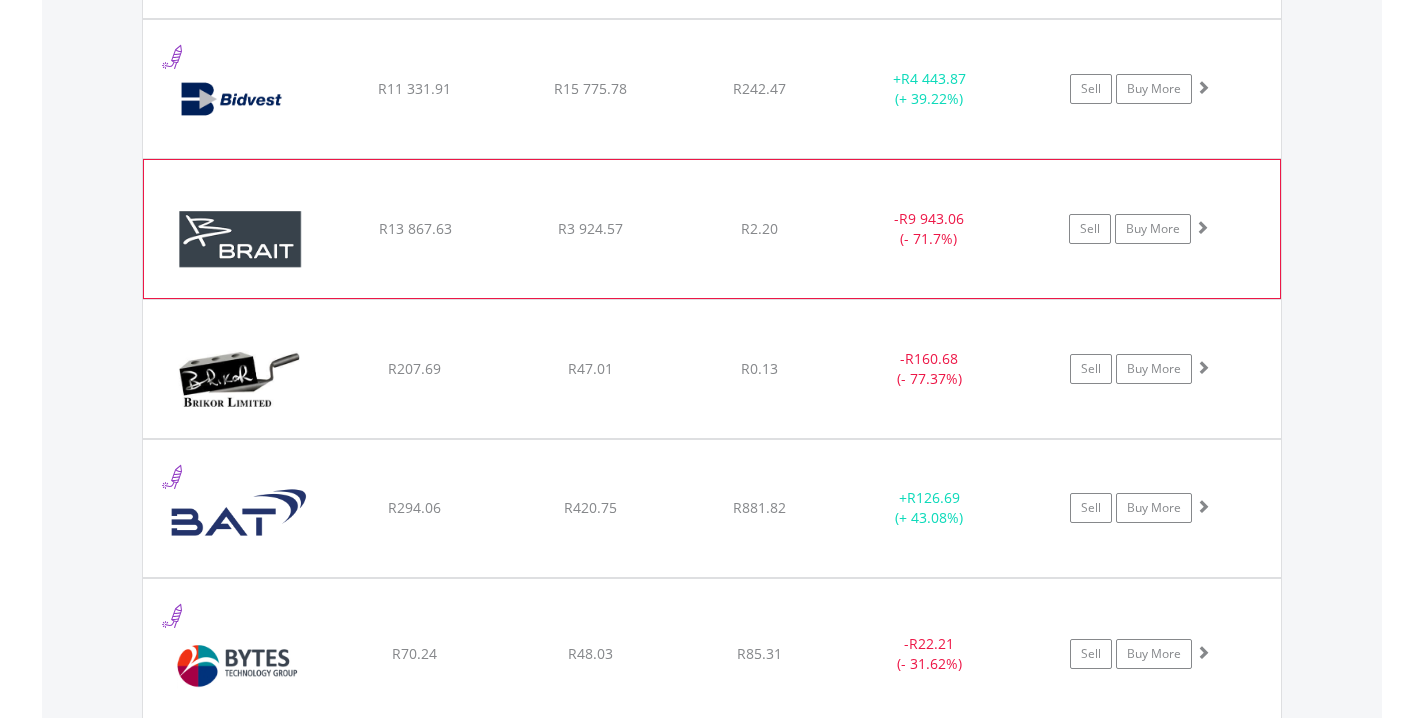 click on "Sell
Buy More" at bounding box center [1150, -1604] 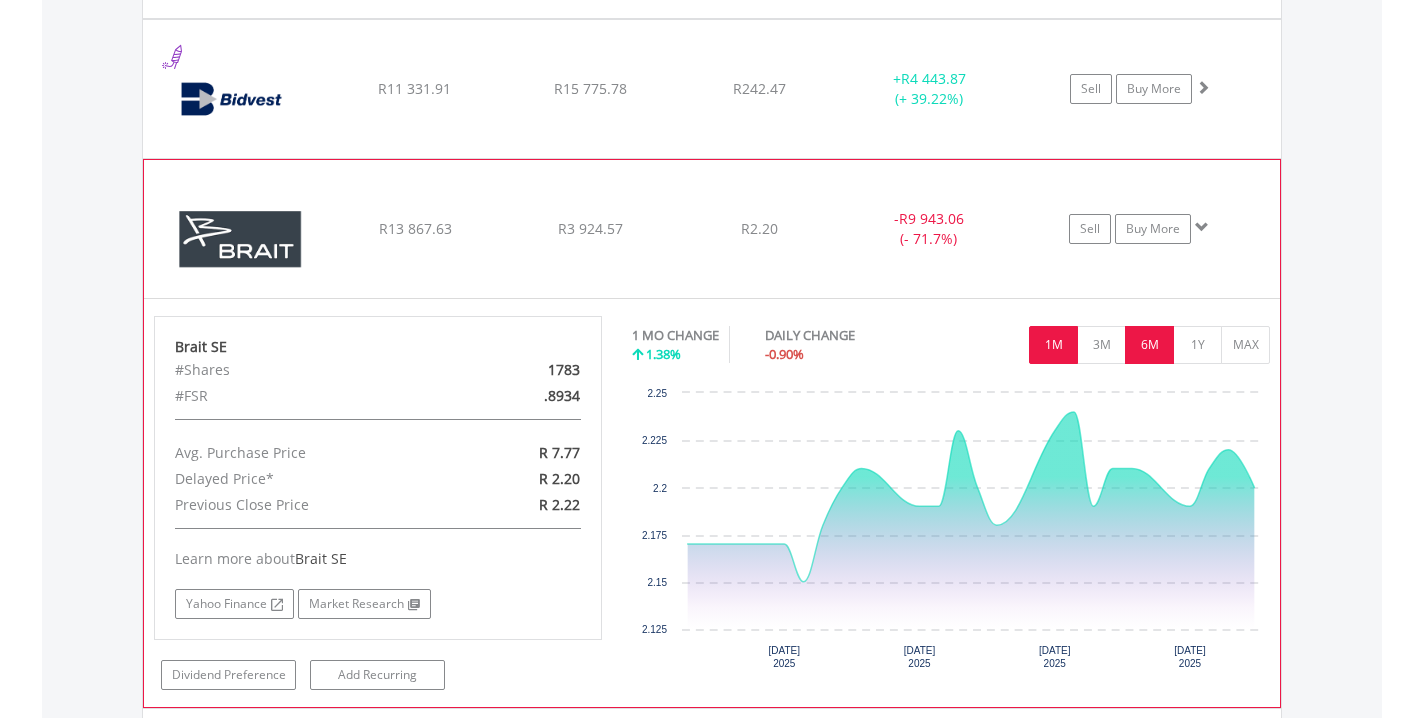 click on "6M" at bounding box center (1149, 345) 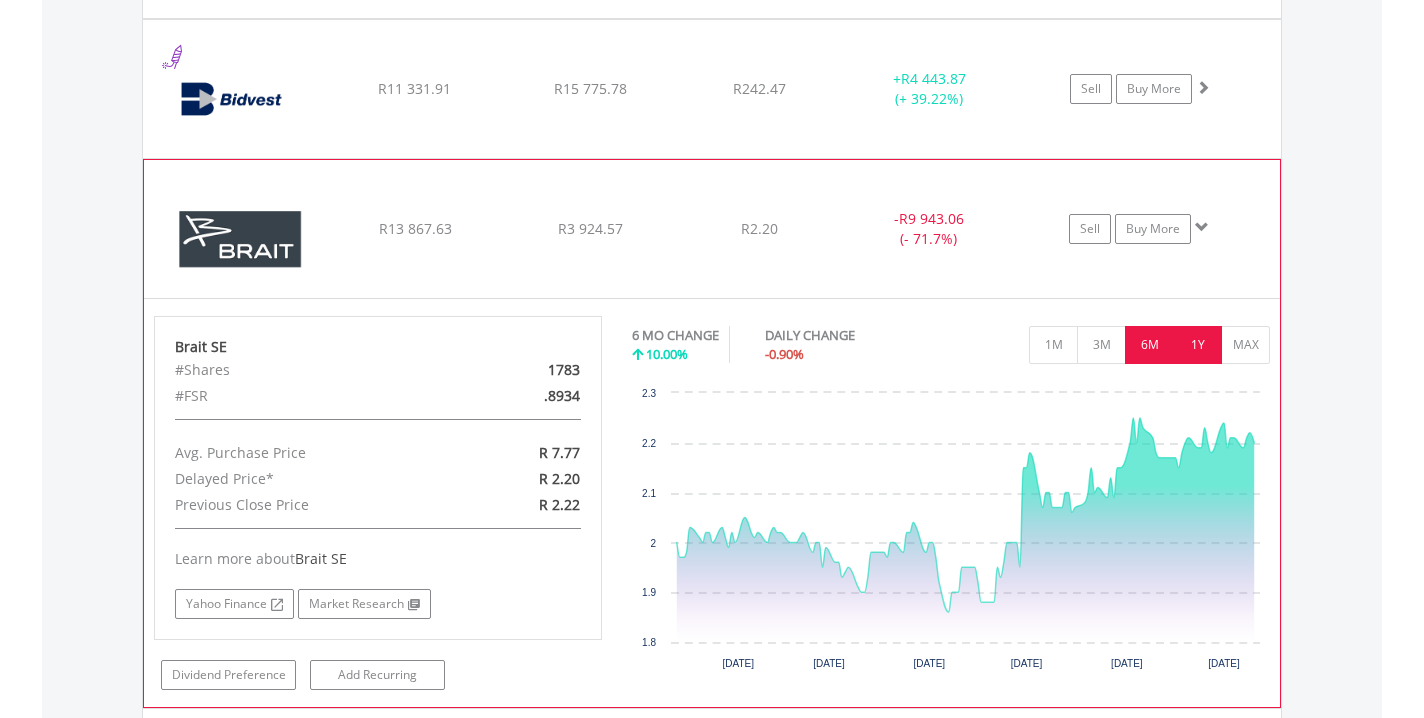 click on "1Y" at bounding box center [1197, 345] 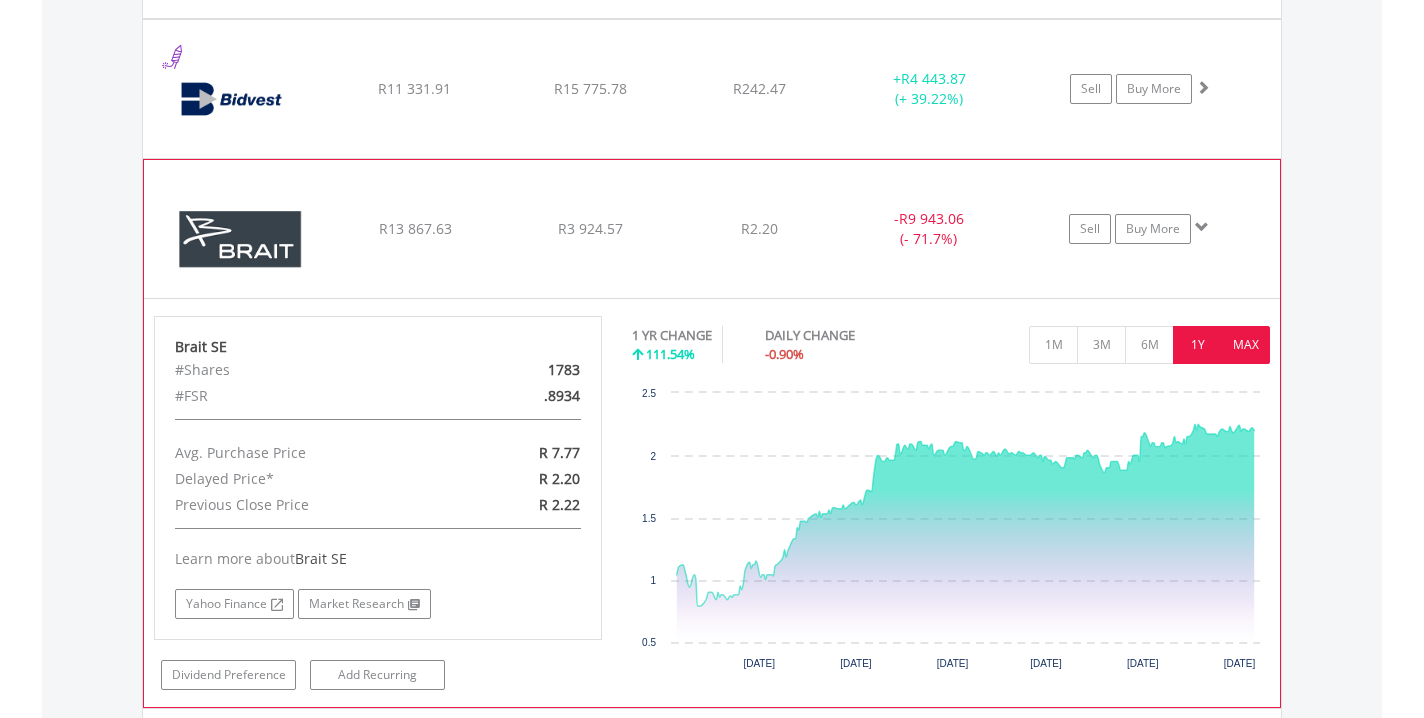 click on "MAX" at bounding box center [1245, 345] 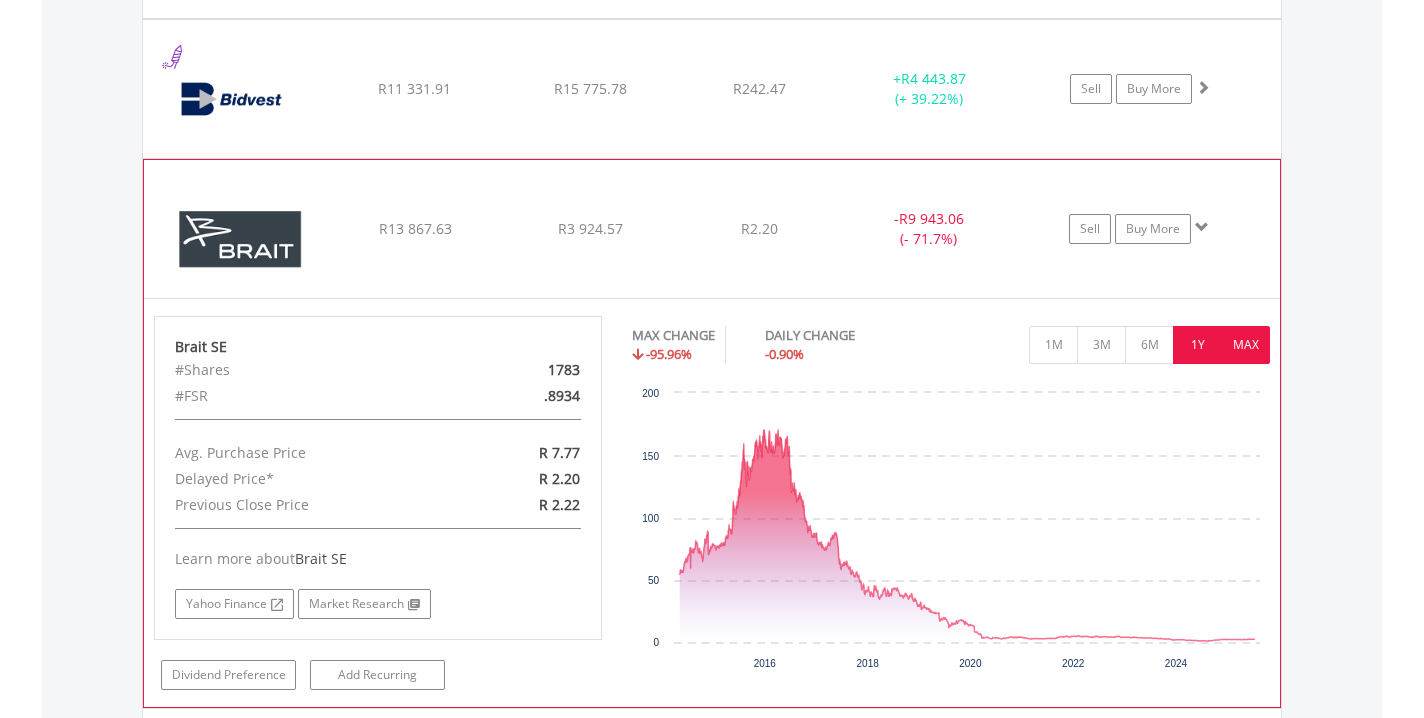 click on "1Y" at bounding box center (1197, 345) 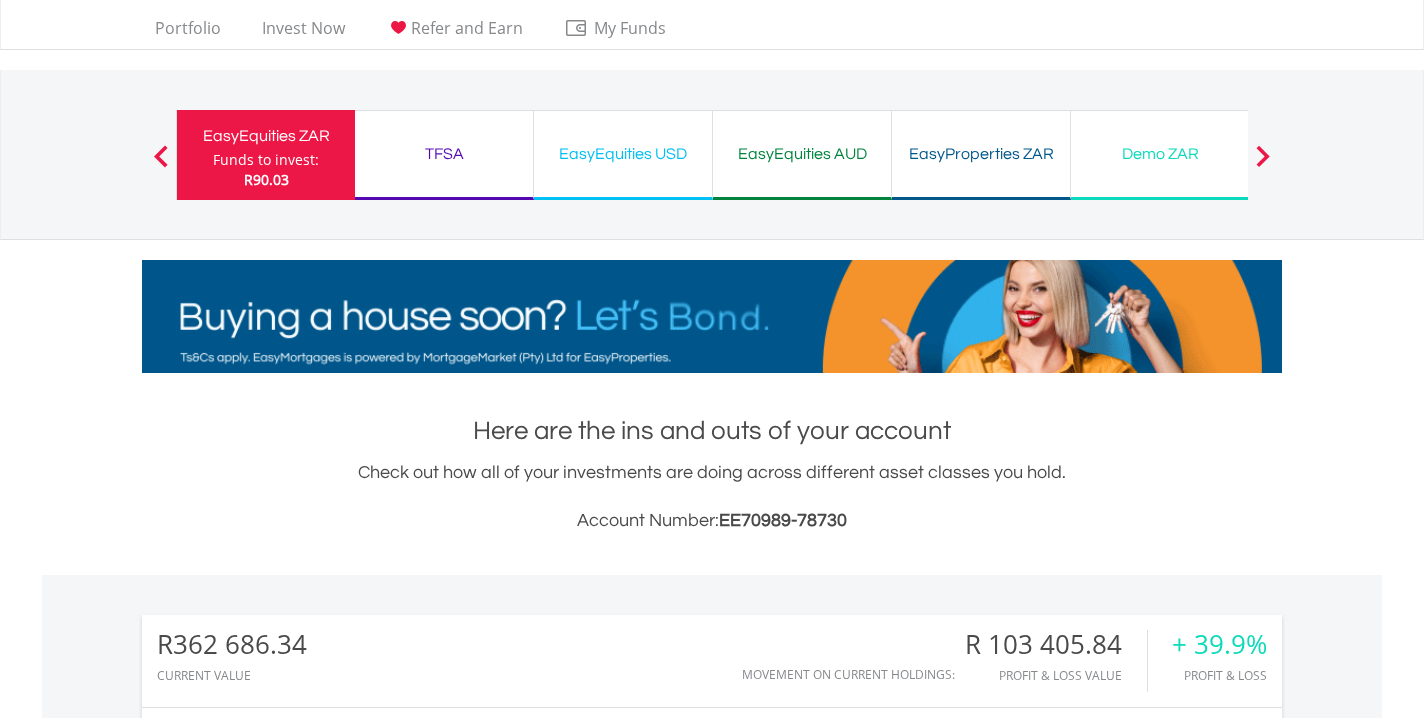 scroll, scrollTop: 53, scrollLeft: 0, axis: vertical 